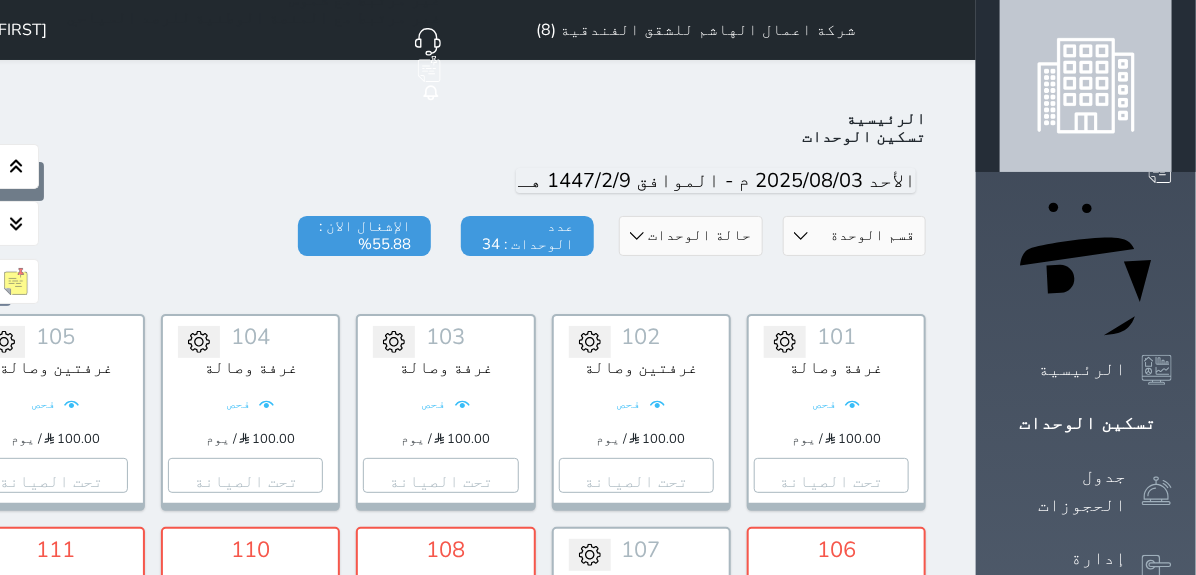 scroll, scrollTop: 77, scrollLeft: 0, axis: vertical 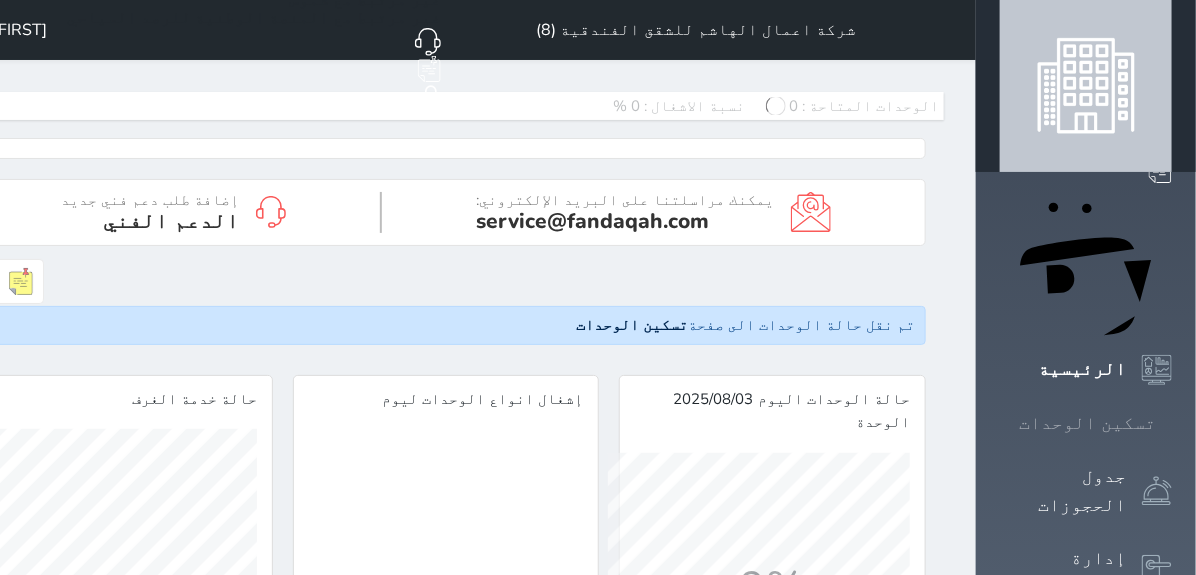 click 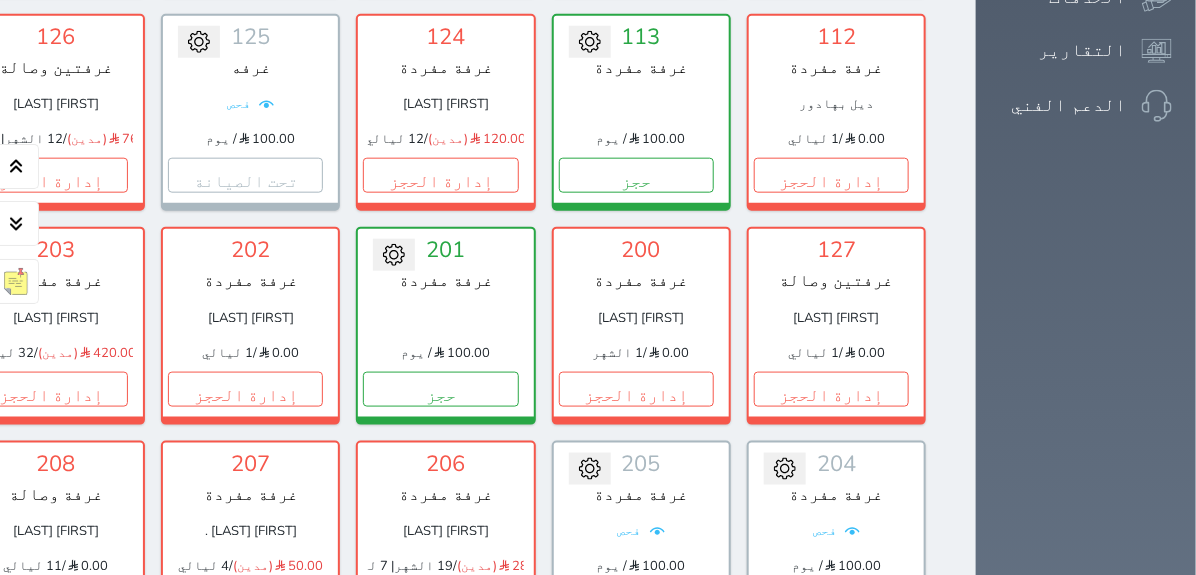 scroll, scrollTop: 708, scrollLeft: 0, axis: vertical 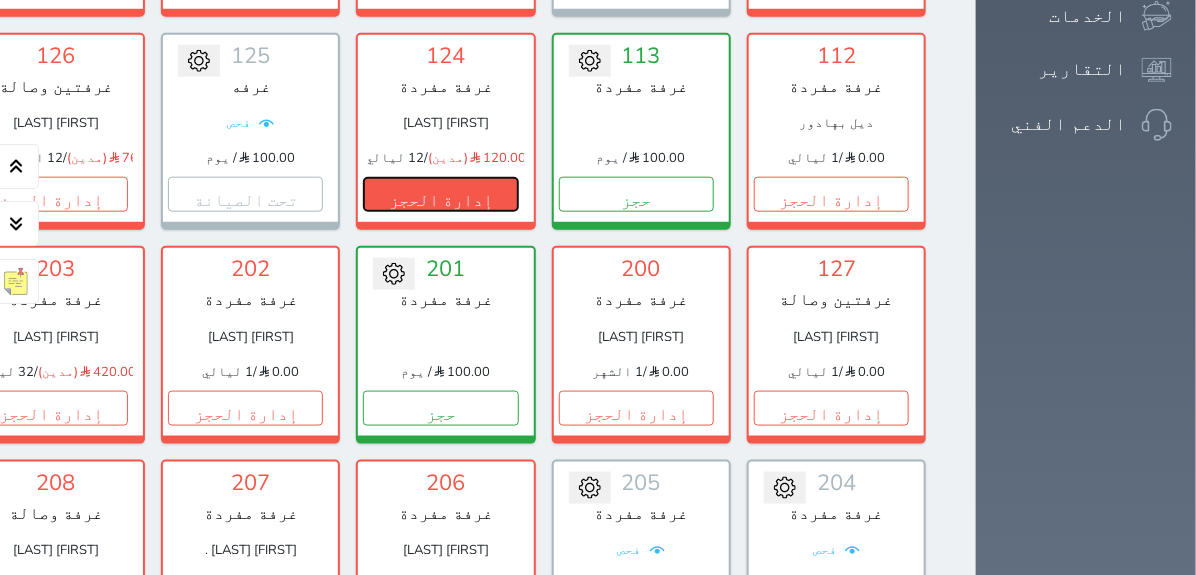 click on "إدارة الحجز" at bounding box center (440, 194) 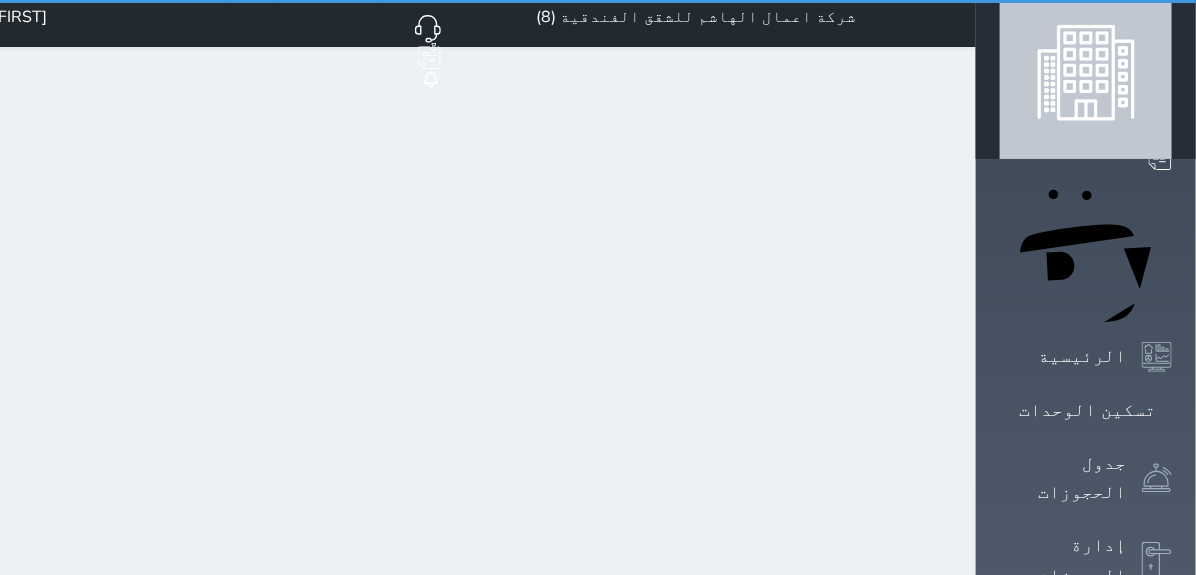 scroll, scrollTop: 0, scrollLeft: 0, axis: both 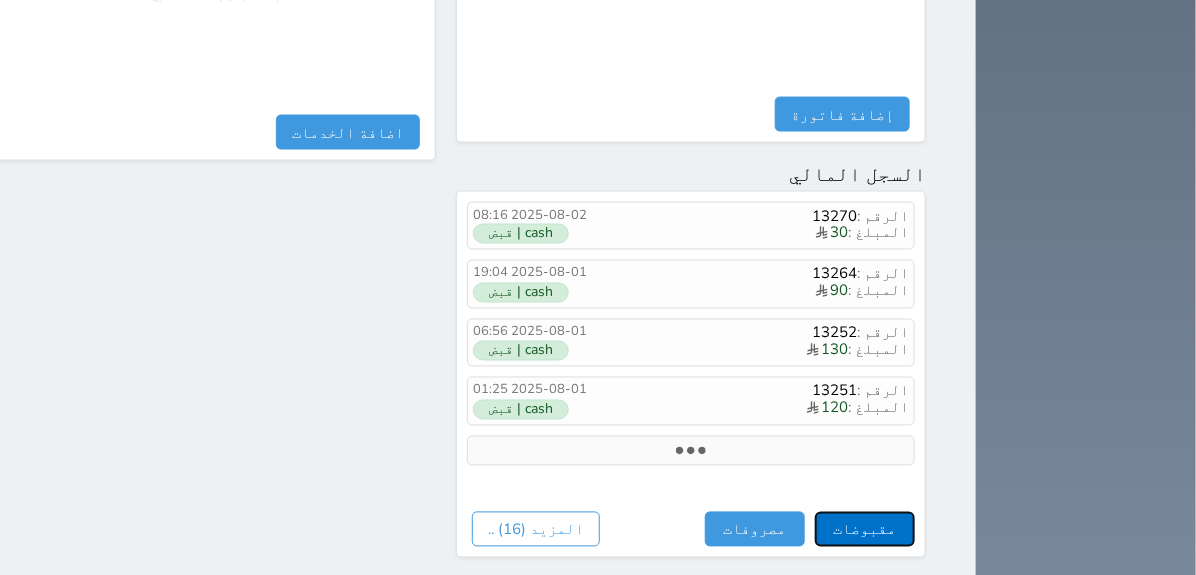 click on "مقبوضات" at bounding box center (865, 529) 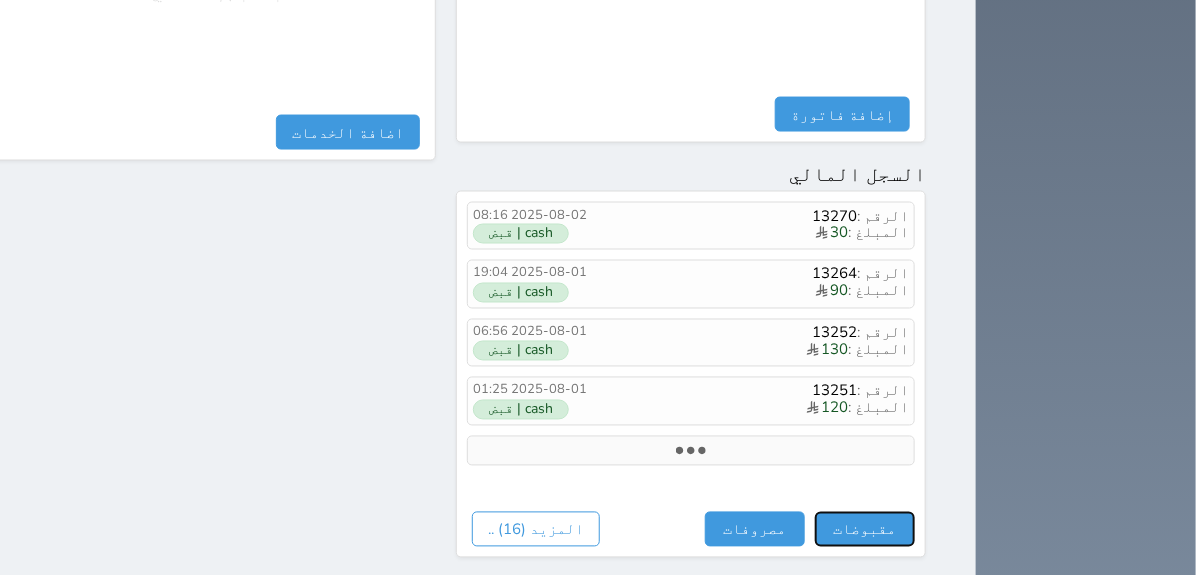 select 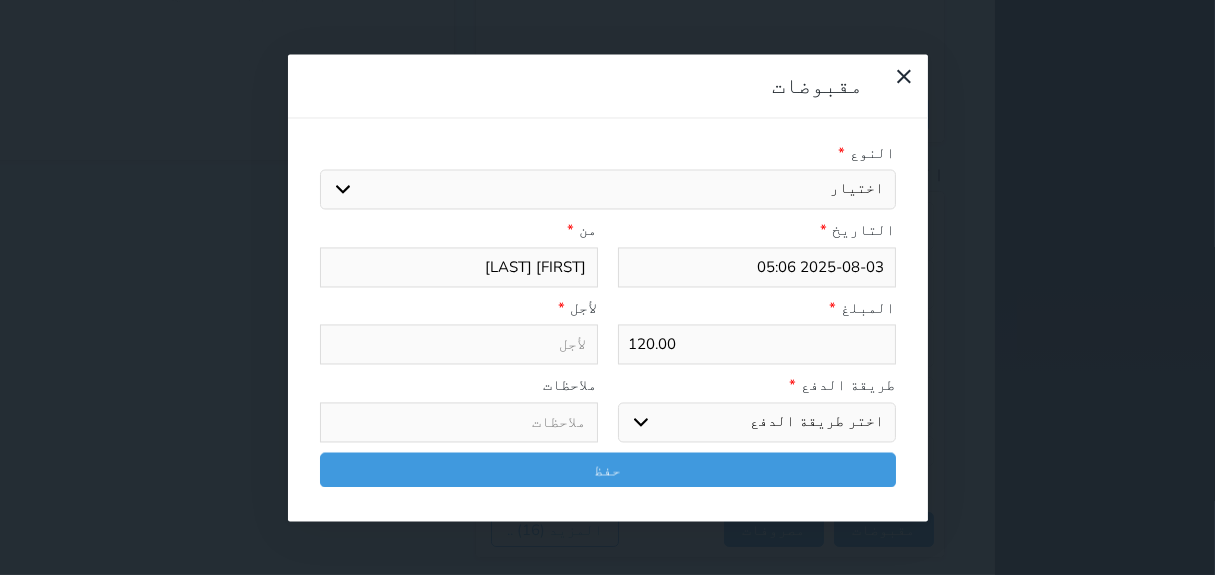 select 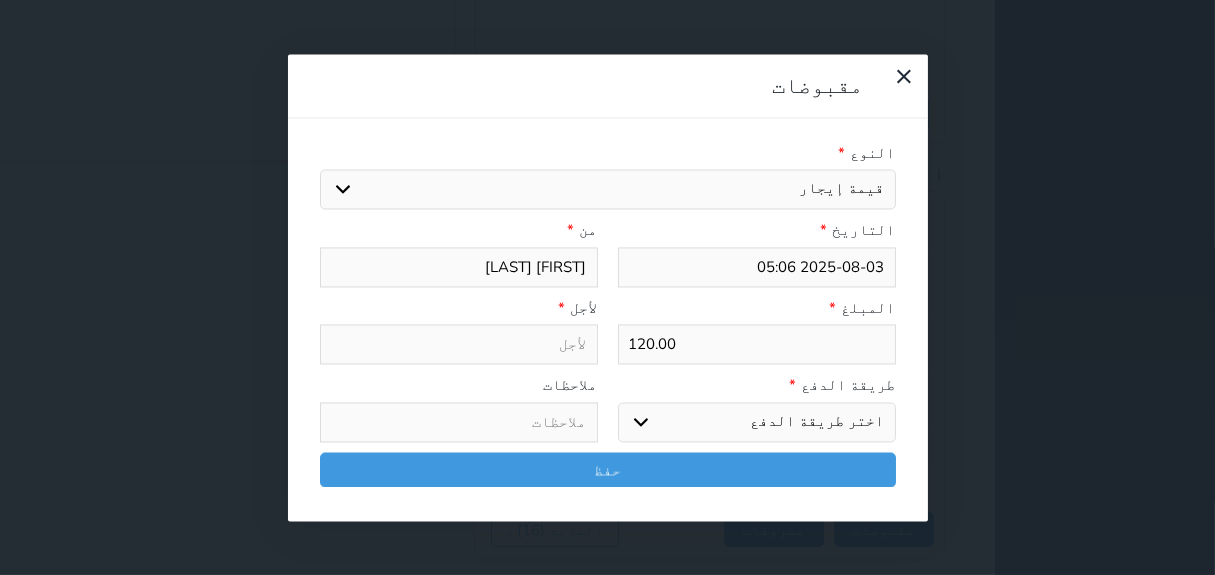 click on "اختيار   مقبوضات عامة قيمة إيجار فواتير تامين عربون لا ينطبق آخر مغسلة واي فاي - الإنترنت مواقف السيارات طعام الأغذية والمشروبات مشروبات المشروبات الباردة المشروبات الساخنة الإفطار غداء عشاء مخبز و كعك حمام سباحة الصالة الرياضية سبا و خدمات الجمال اختيار وإسقاط (خدمات النقل) ميني بار كابل - تلفزيون سرير إضافي تصفيف الشعر التسوق خدمات الجولات السياحية المنظمة خدمات الدليل السياحي" at bounding box center (608, 190) 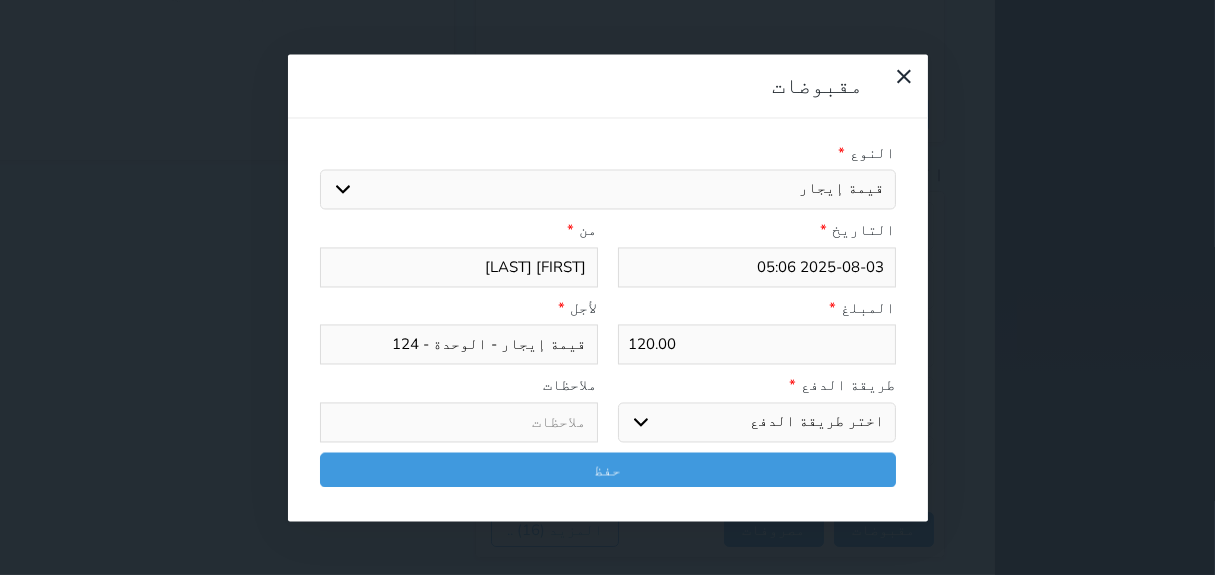 click on "اختر طريقة الدفع   دفع نقدى   تحويل بنكى   مدى   بطاقة ائتمان   آجل" at bounding box center [757, 422] 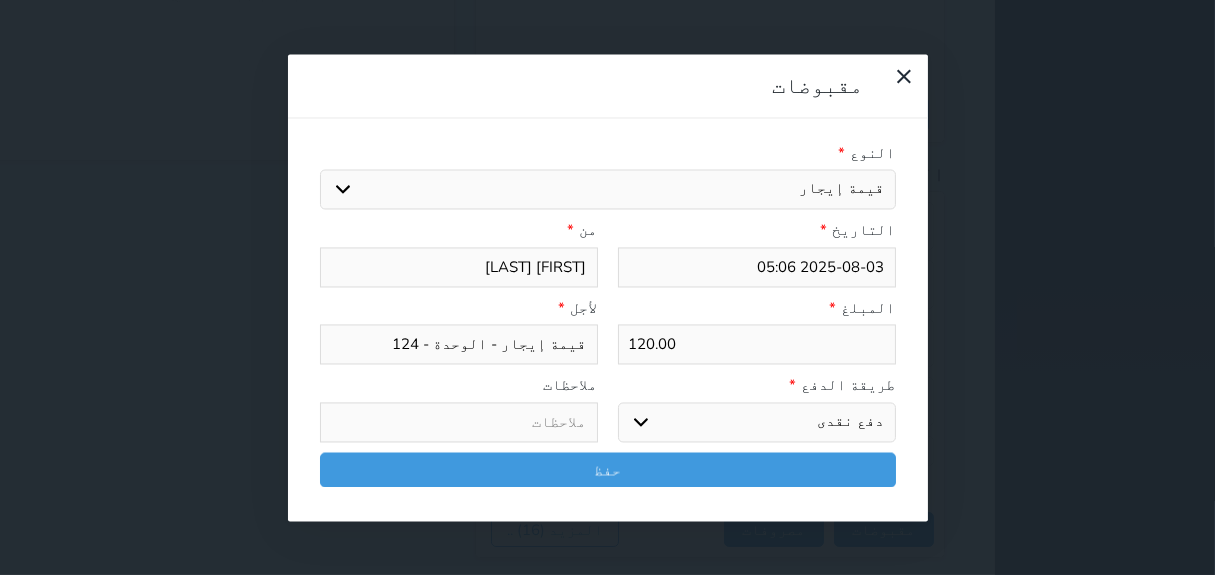 click on "اختر طريقة الدفع   دفع نقدى   تحويل بنكى   مدى   بطاقة ائتمان   آجل" at bounding box center (757, 422) 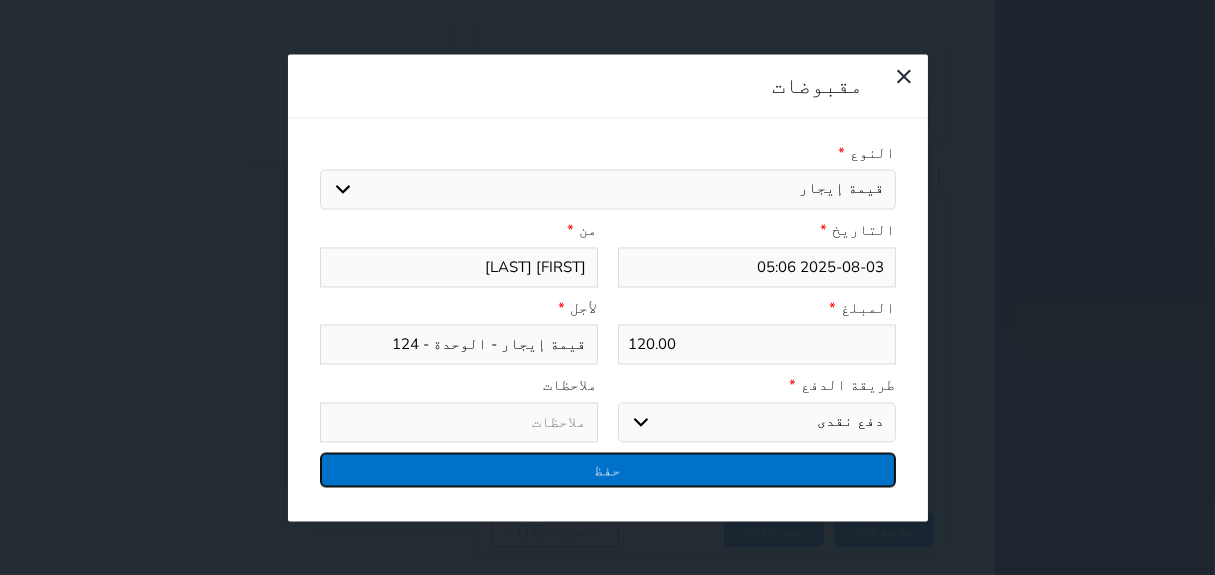 click on "حفظ" at bounding box center [608, 469] 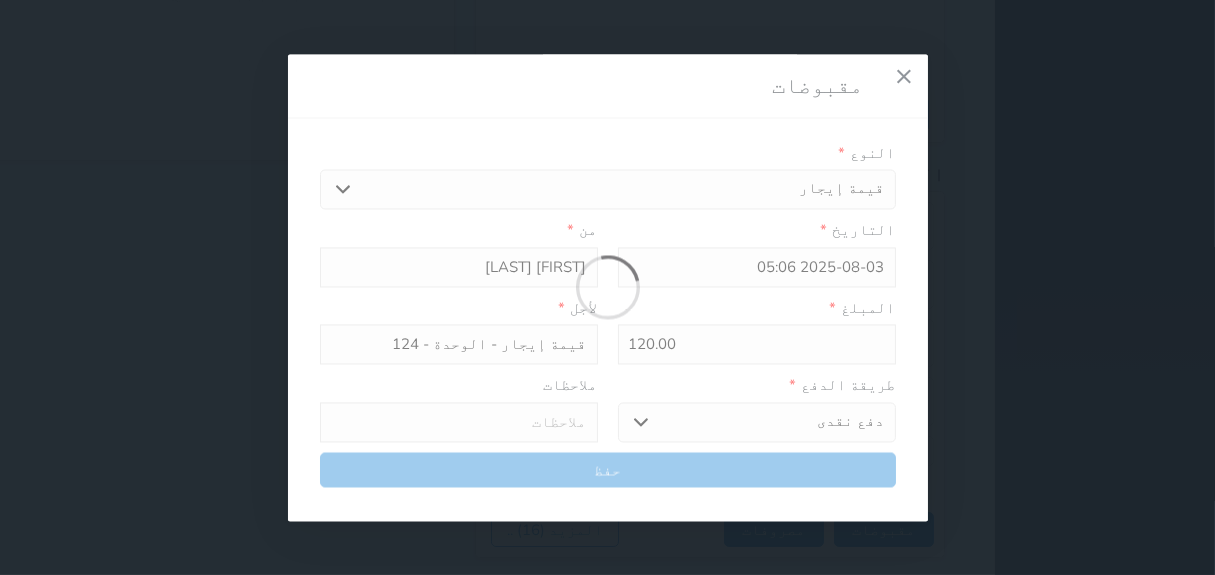 select 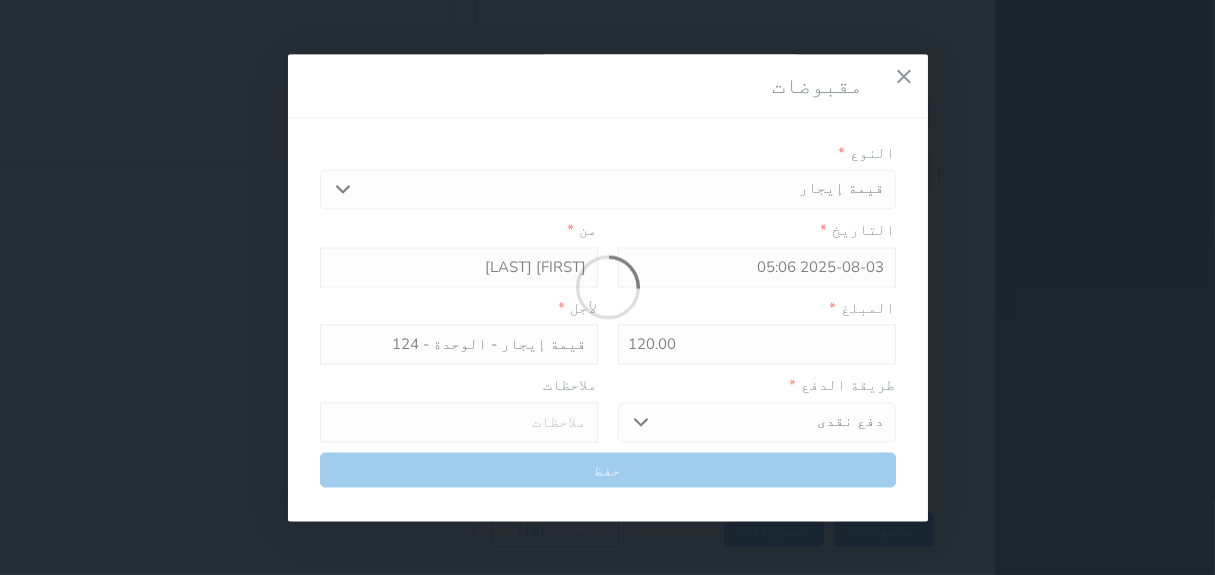 type 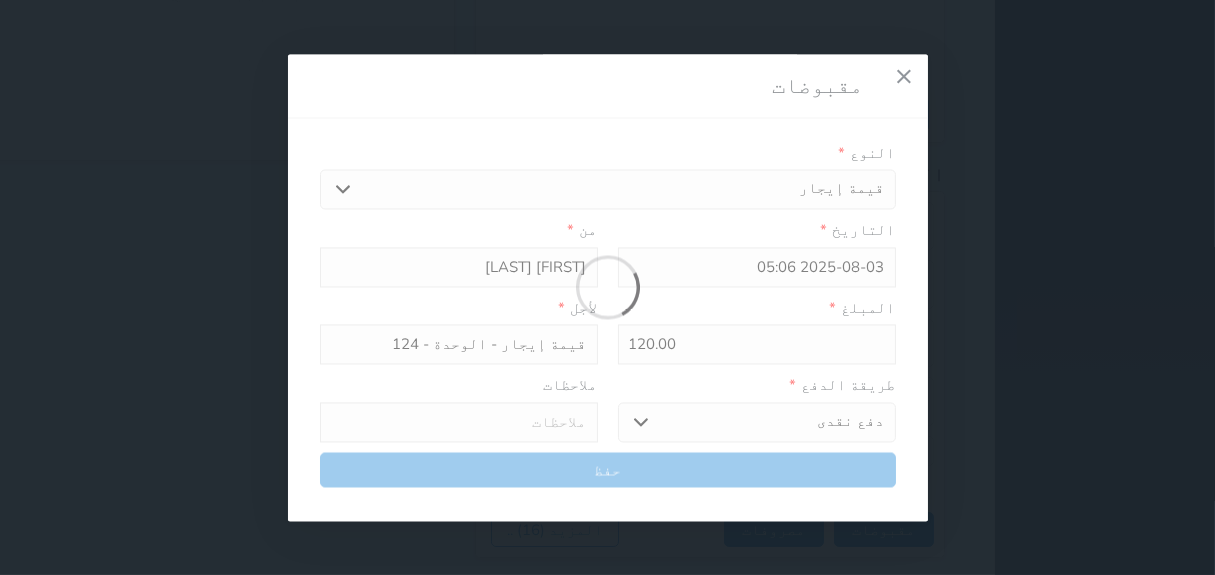 type on "0" 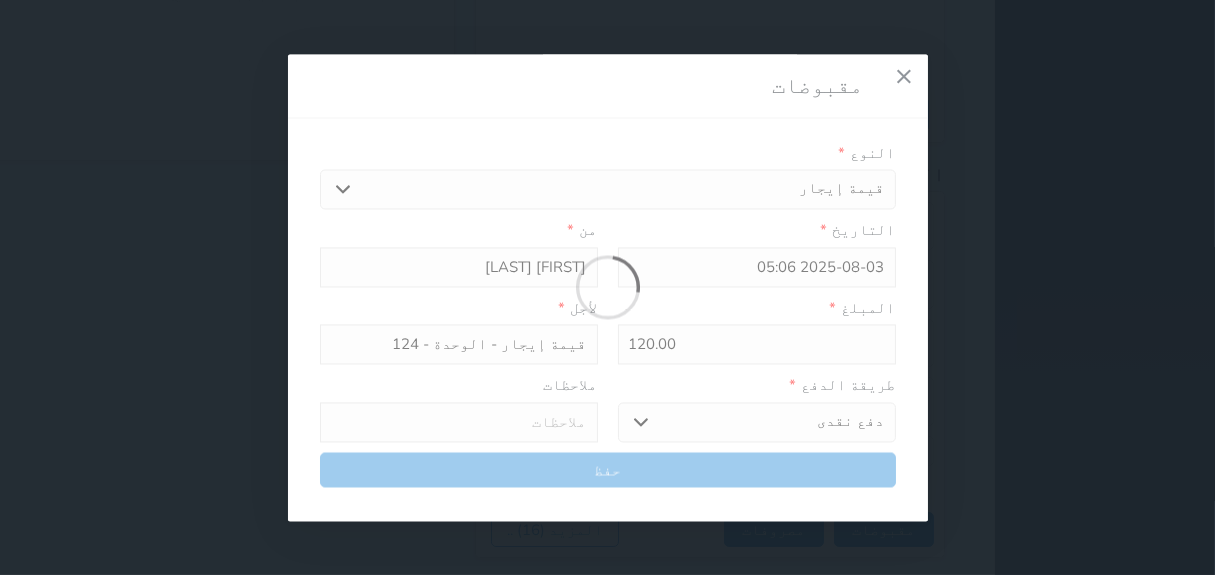 select 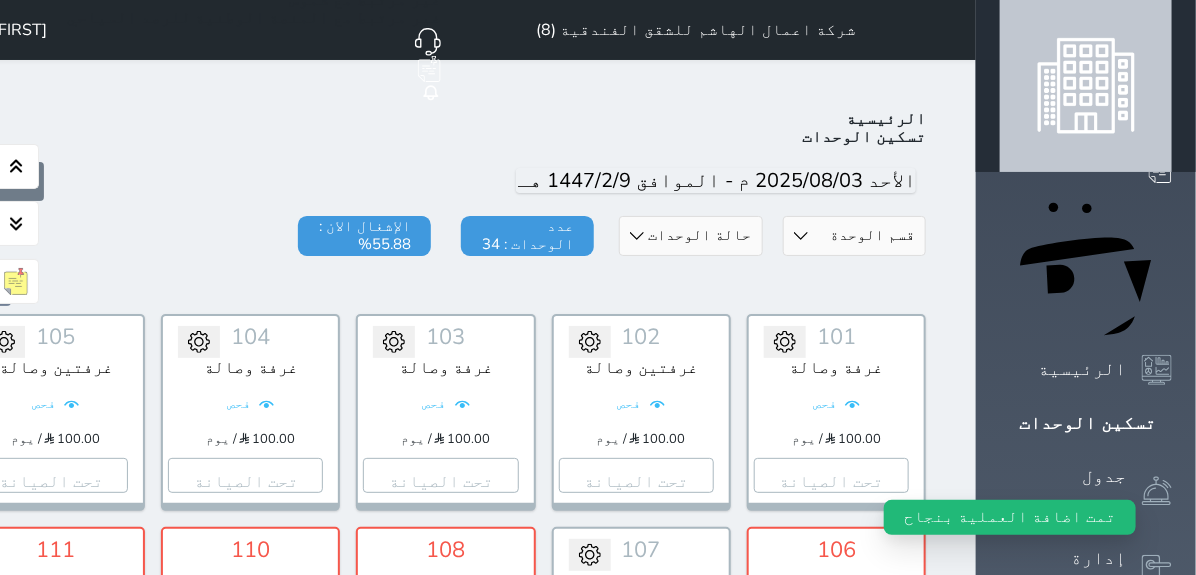 scroll, scrollTop: 77, scrollLeft: 0, axis: vertical 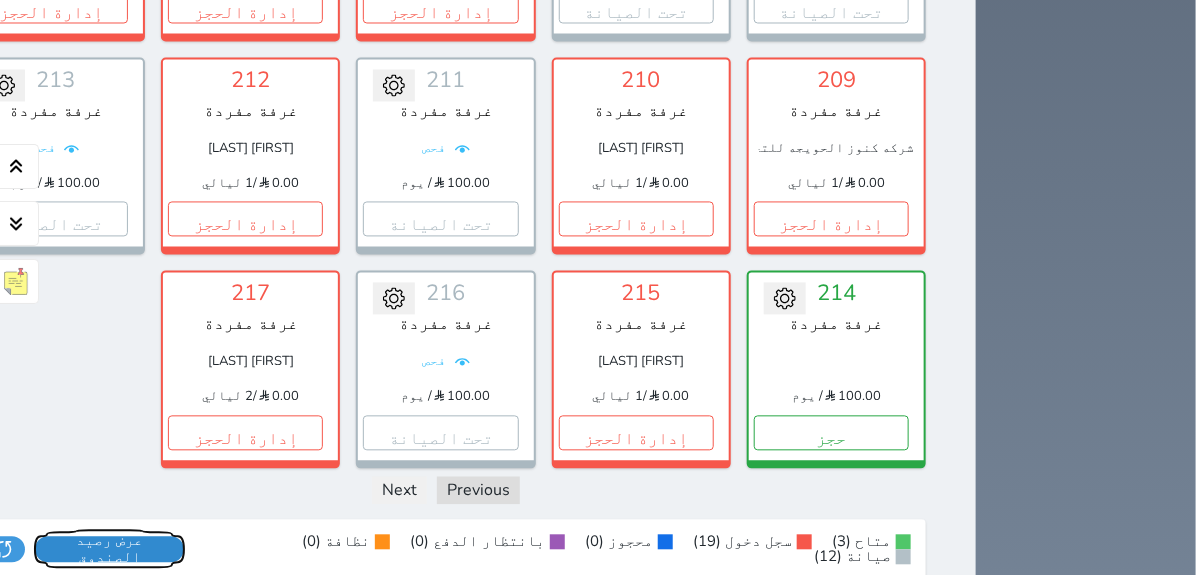 click on "عرض رصيد الصندوق" at bounding box center (109, 550) 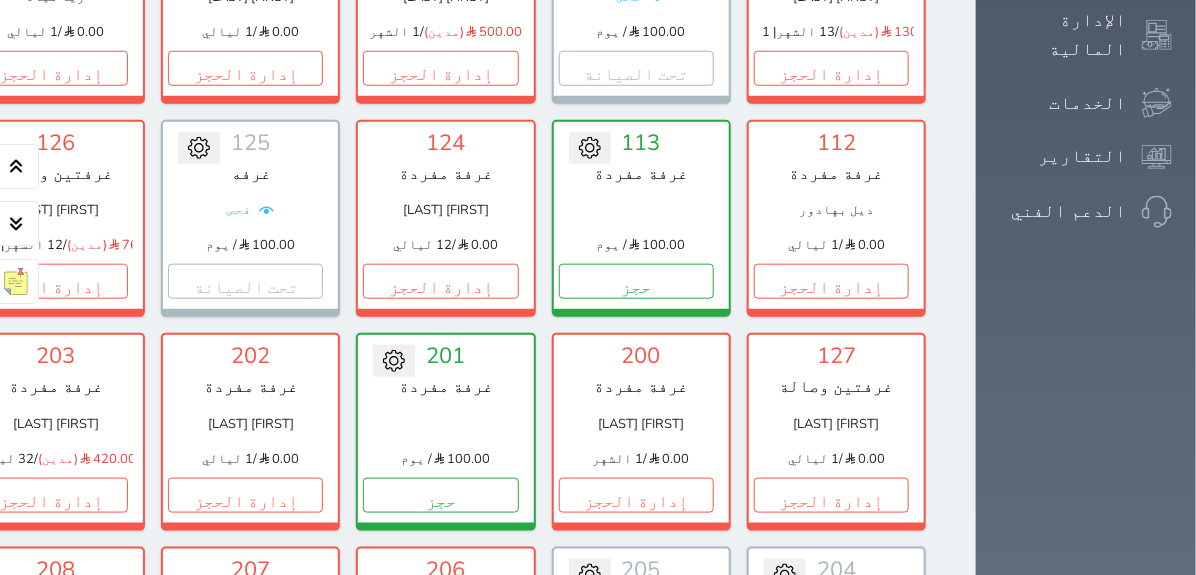 scroll, scrollTop: 656, scrollLeft: 0, axis: vertical 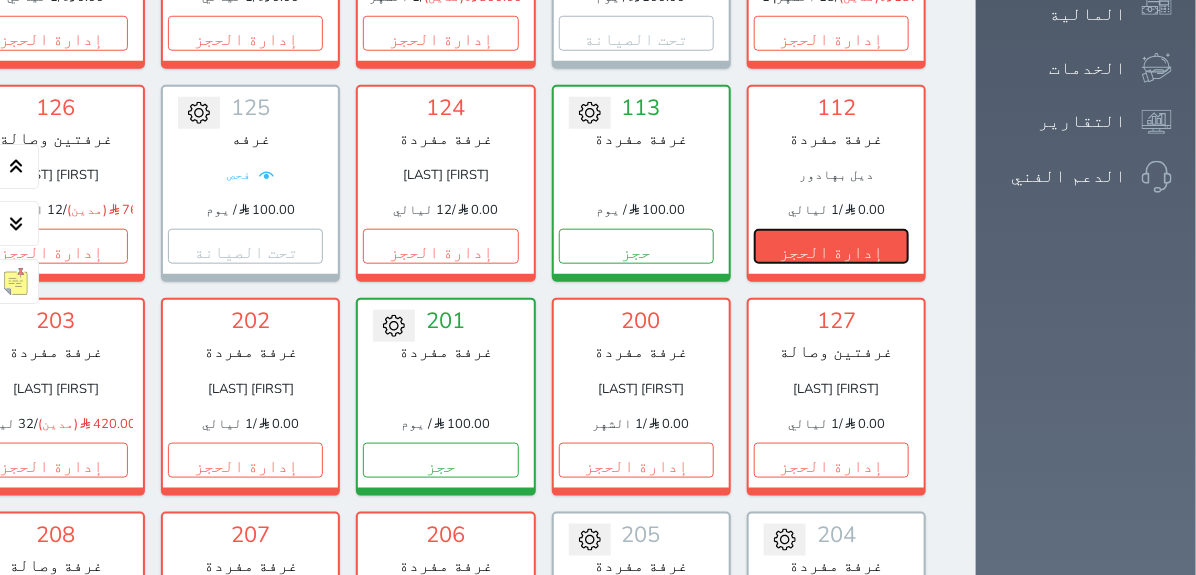 click on "إدارة الحجز" at bounding box center (831, 246) 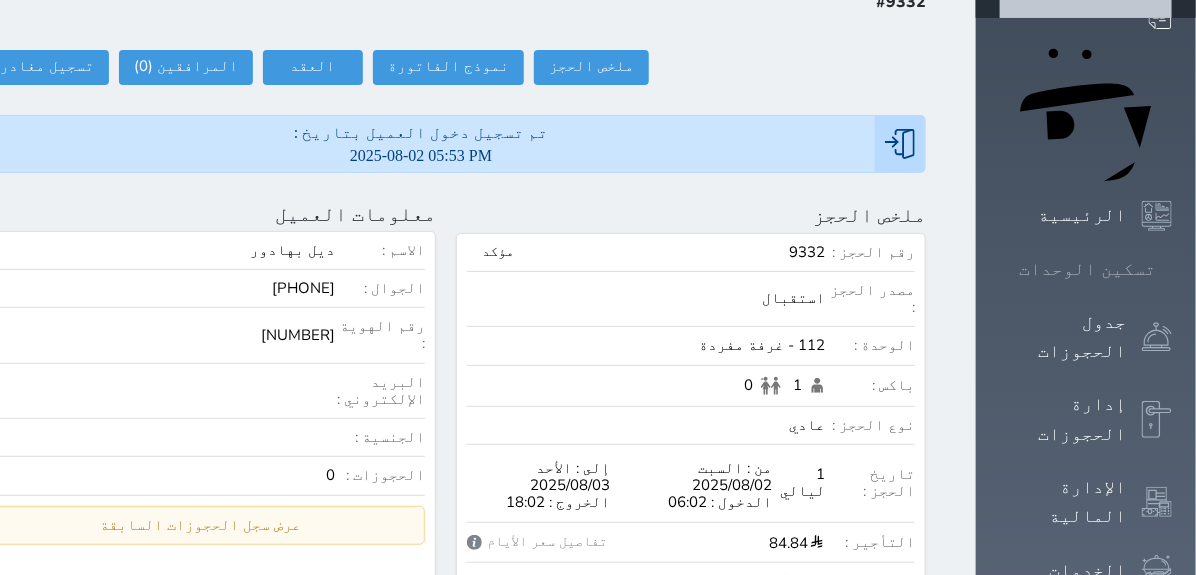 scroll, scrollTop: 444, scrollLeft: 0, axis: vertical 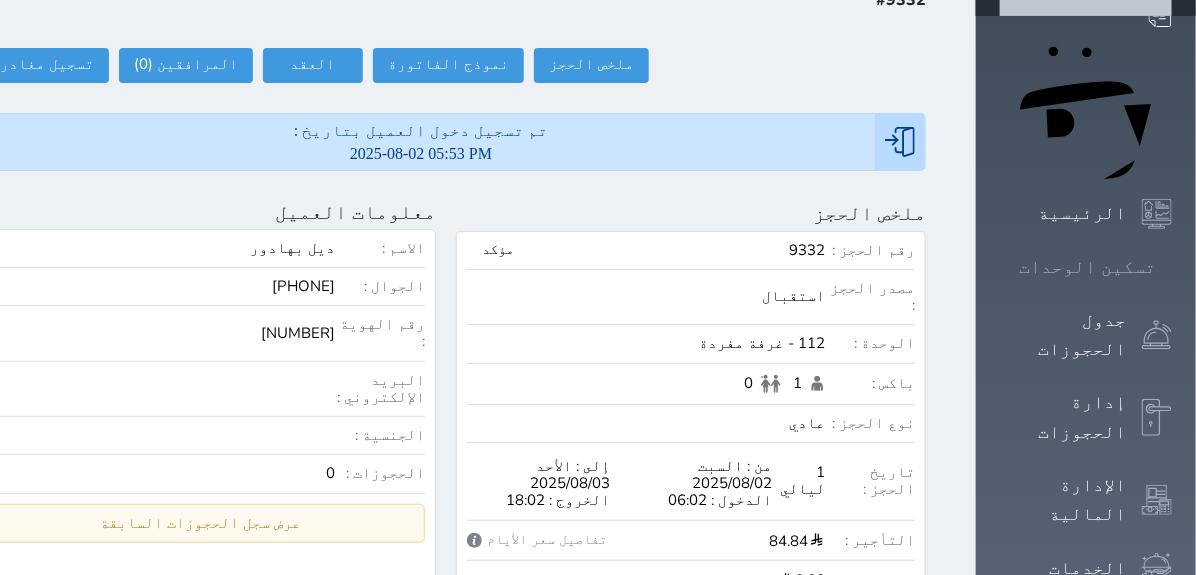 click on "تسكين الوحدات" at bounding box center [1087, 267] 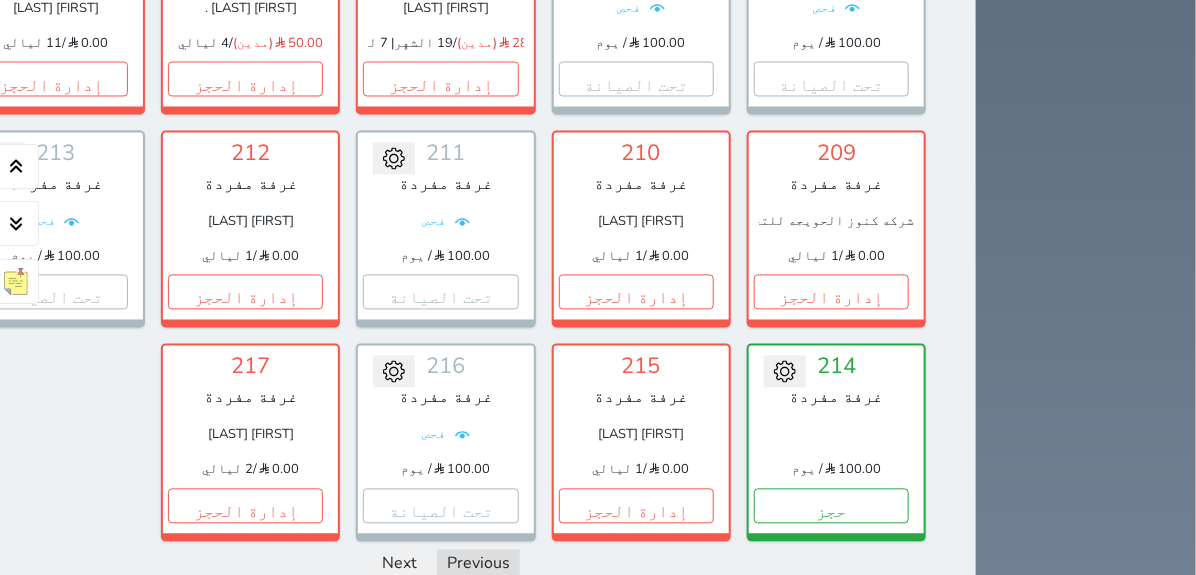 scroll, scrollTop: 1333, scrollLeft: 0, axis: vertical 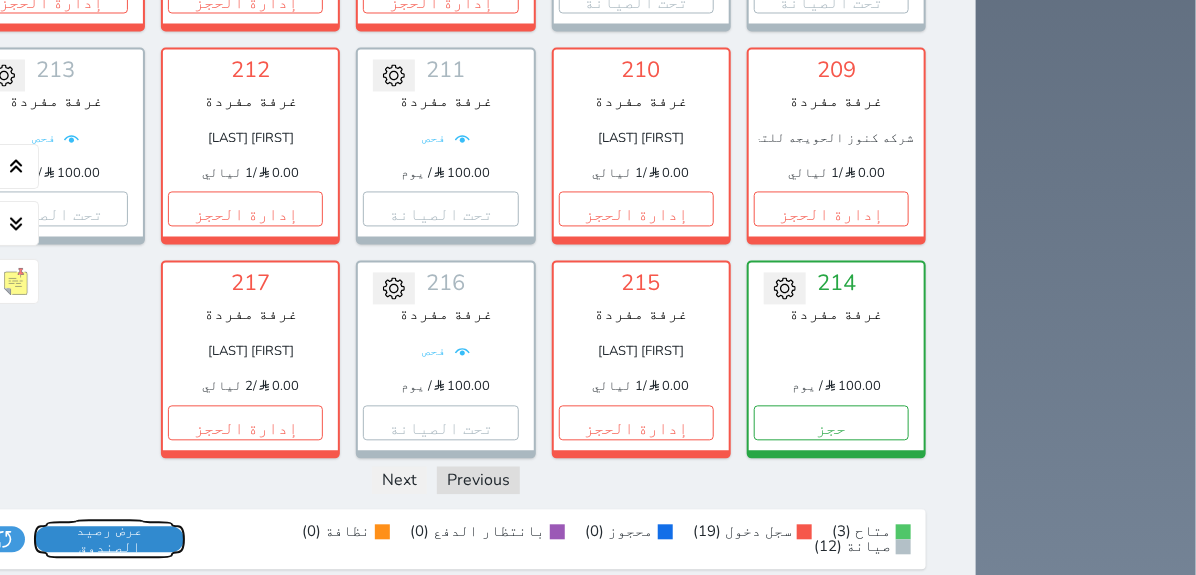 click on "عرض رصيد الصندوق" at bounding box center [109, 540] 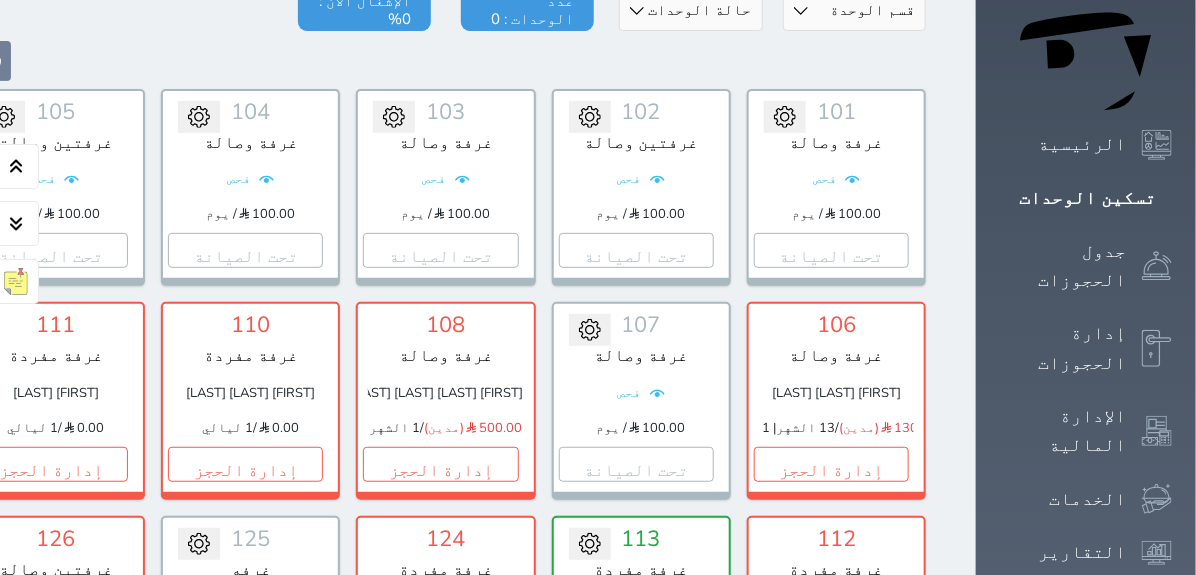 scroll, scrollTop: 77, scrollLeft: 0, axis: vertical 